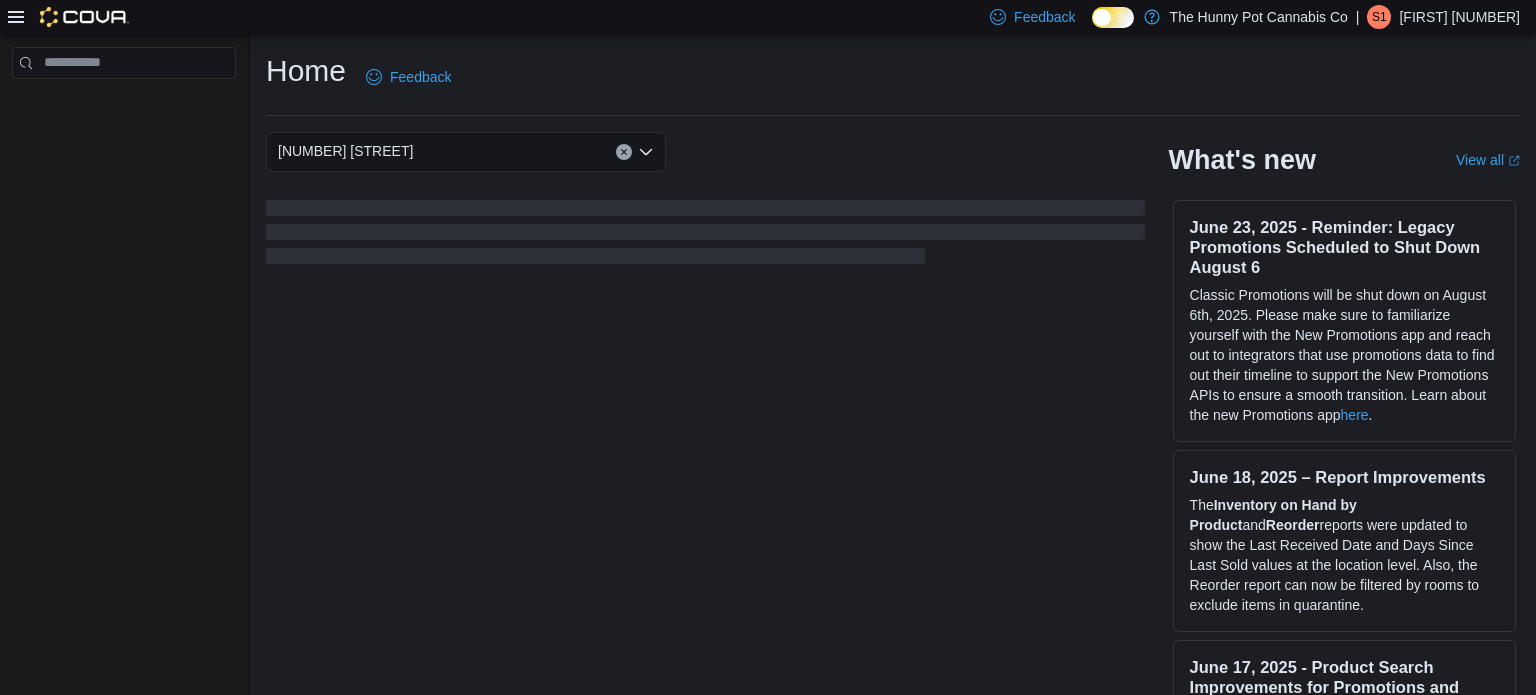 scroll, scrollTop: 0, scrollLeft: 0, axis: both 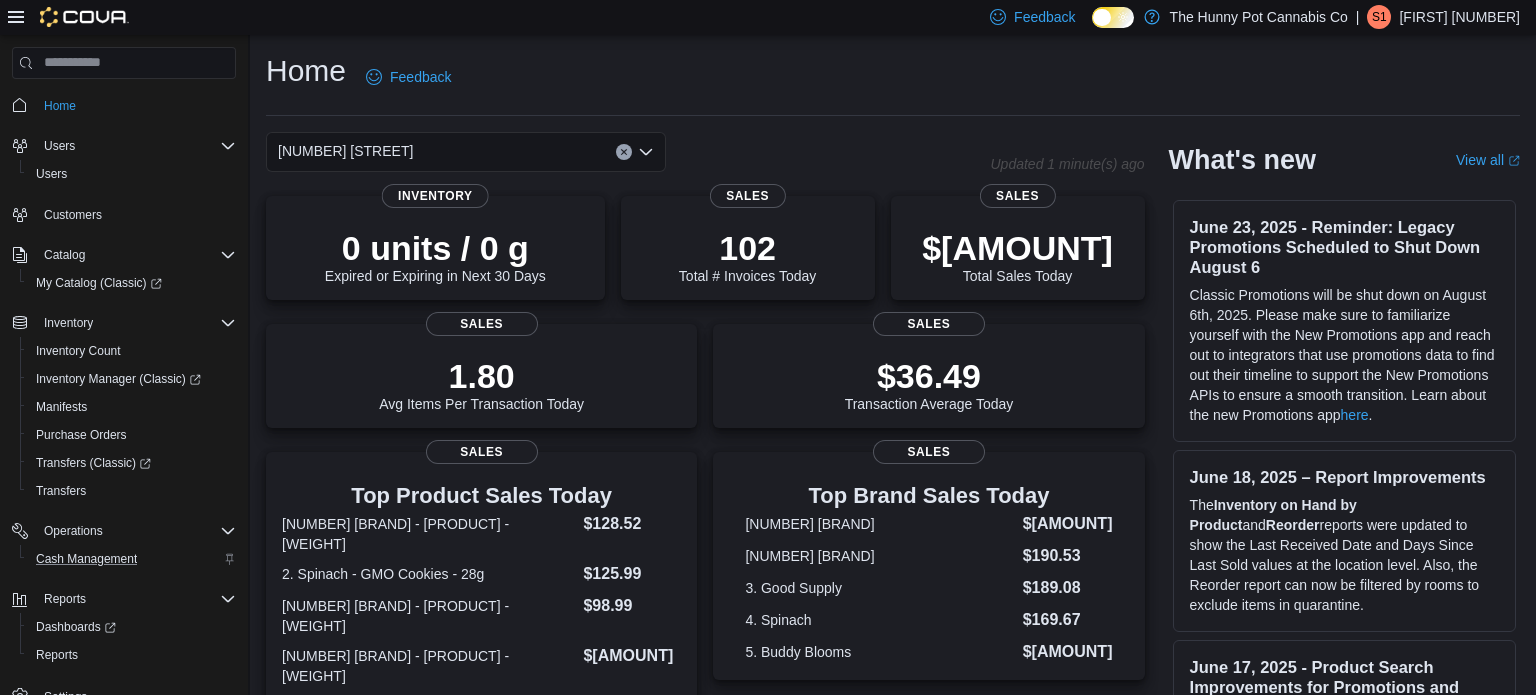 click on "Cash Management" at bounding box center [132, 174] 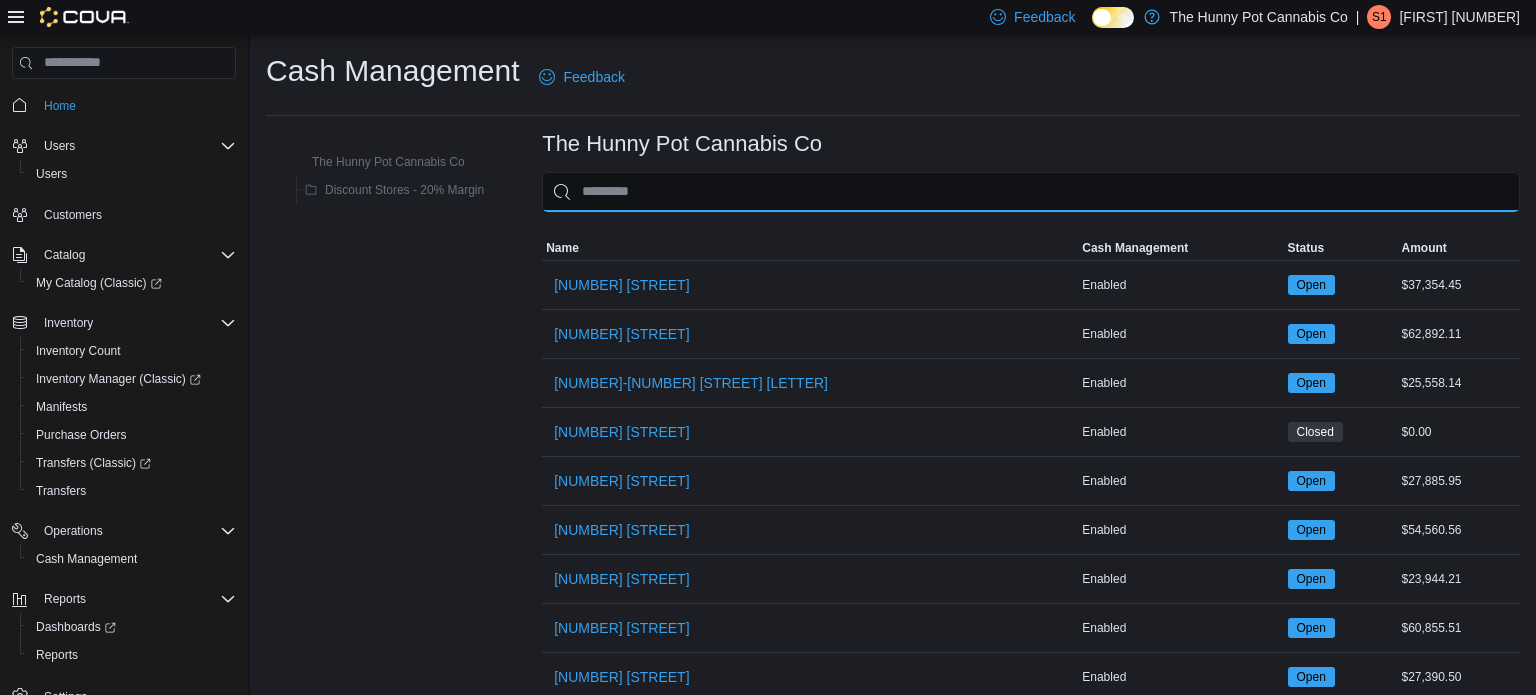 click at bounding box center (1031, 192) 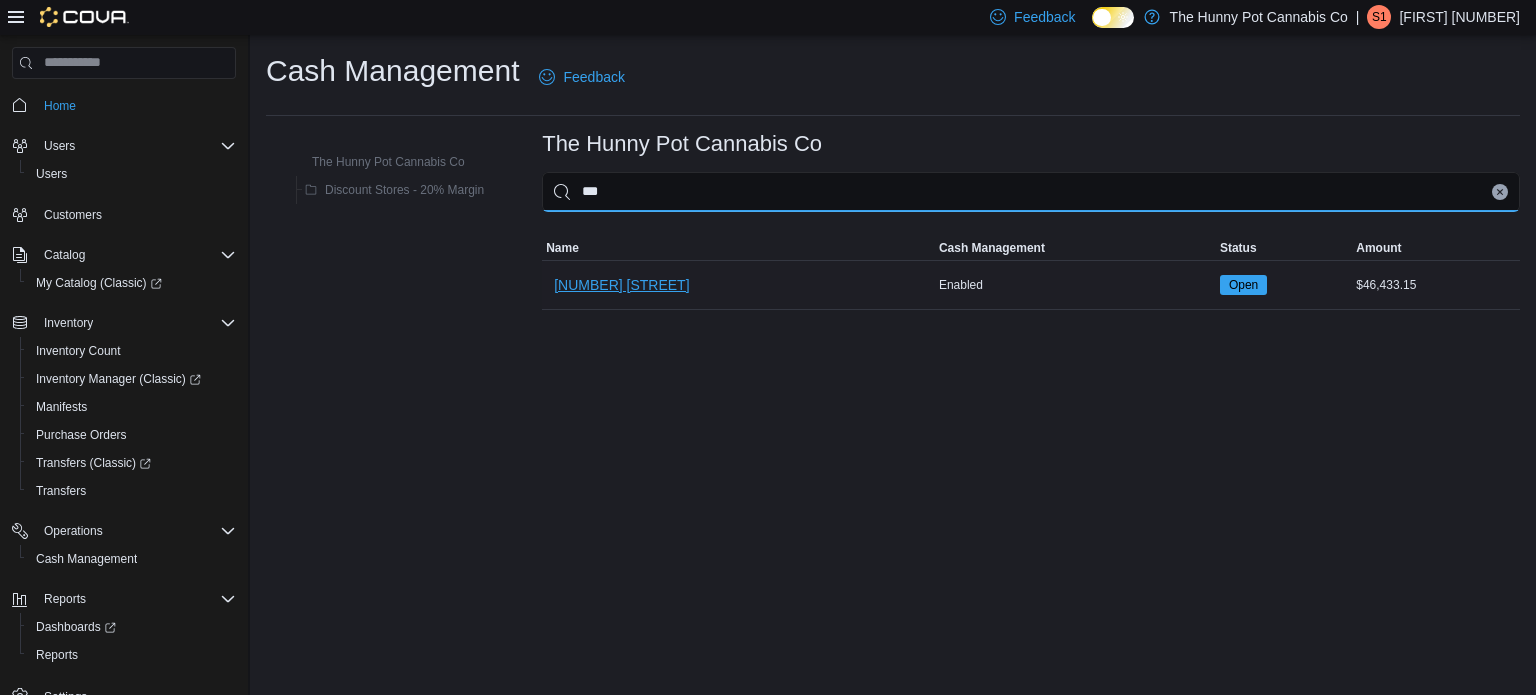type on "***" 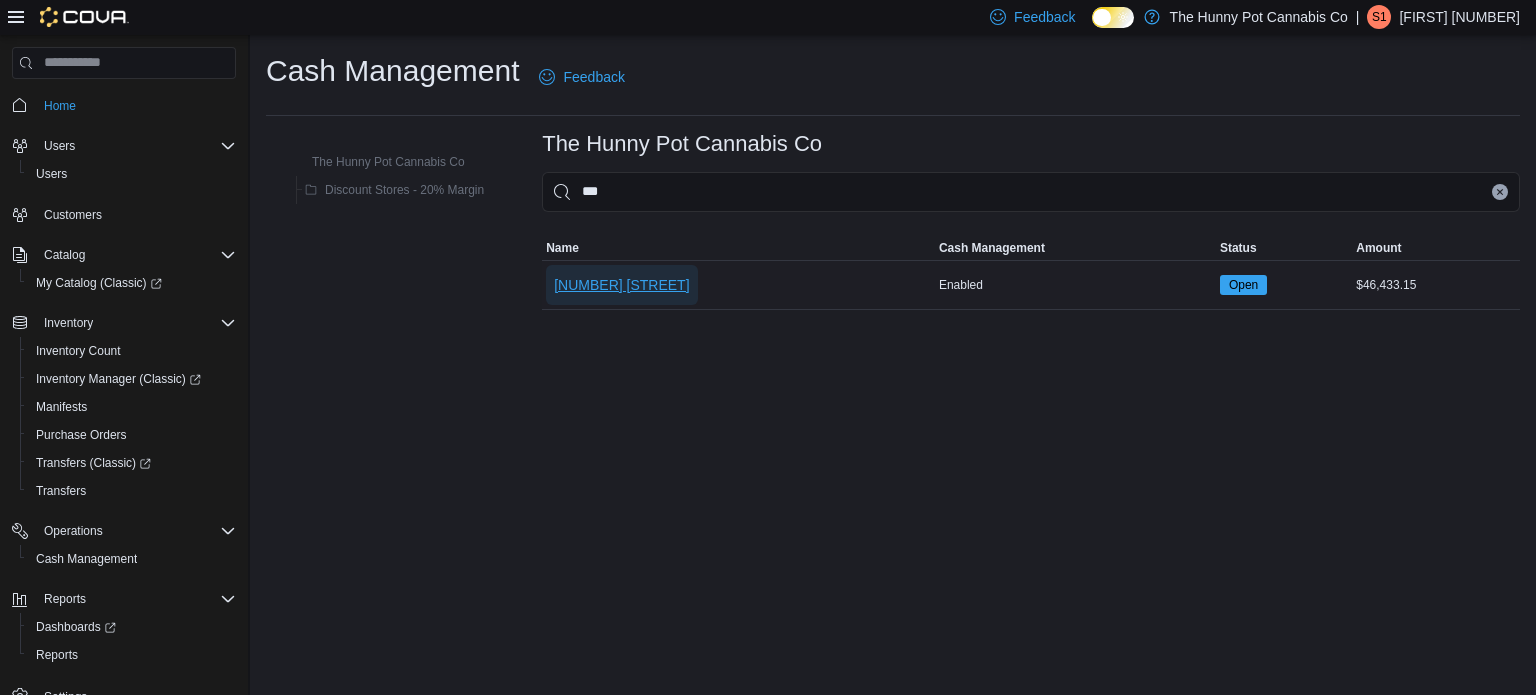 click on "[NUMBER] [STREET]" at bounding box center (621, 285) 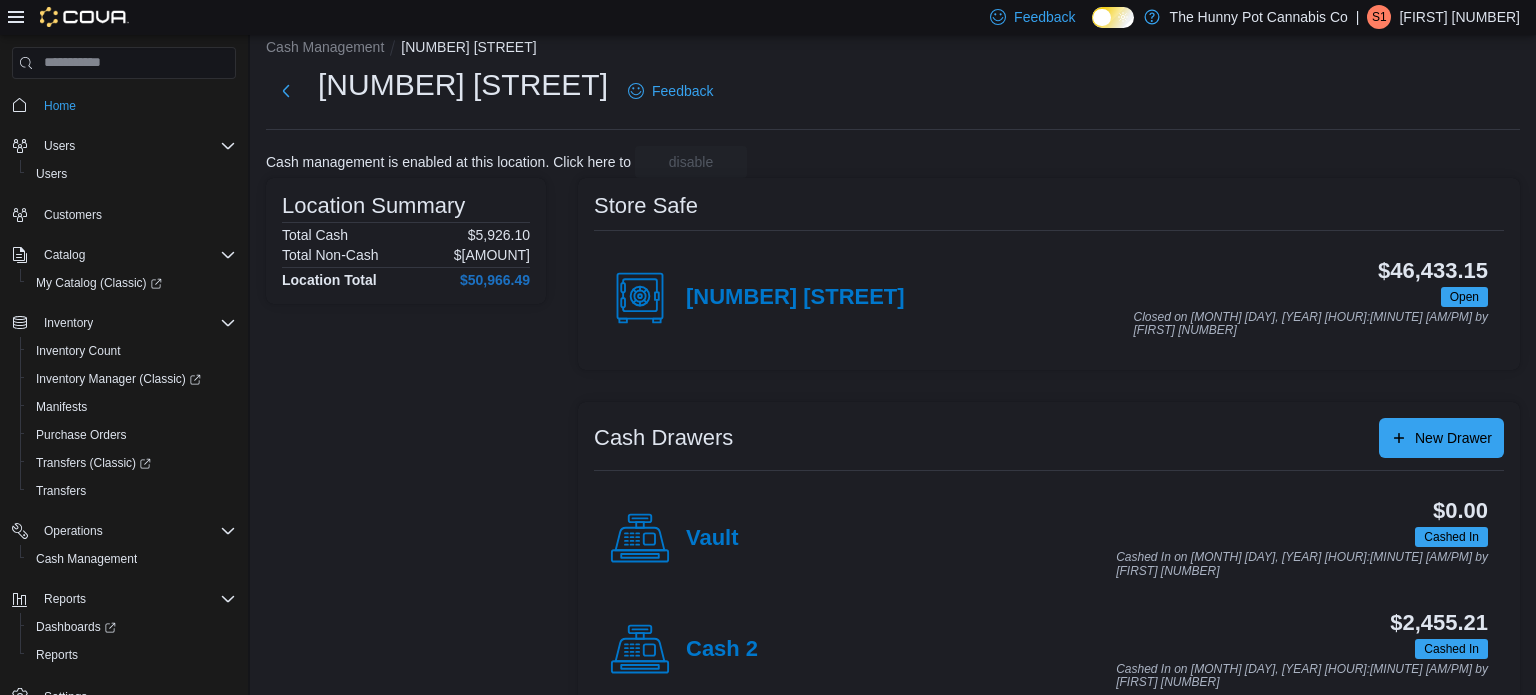 scroll, scrollTop: 23, scrollLeft: 0, axis: vertical 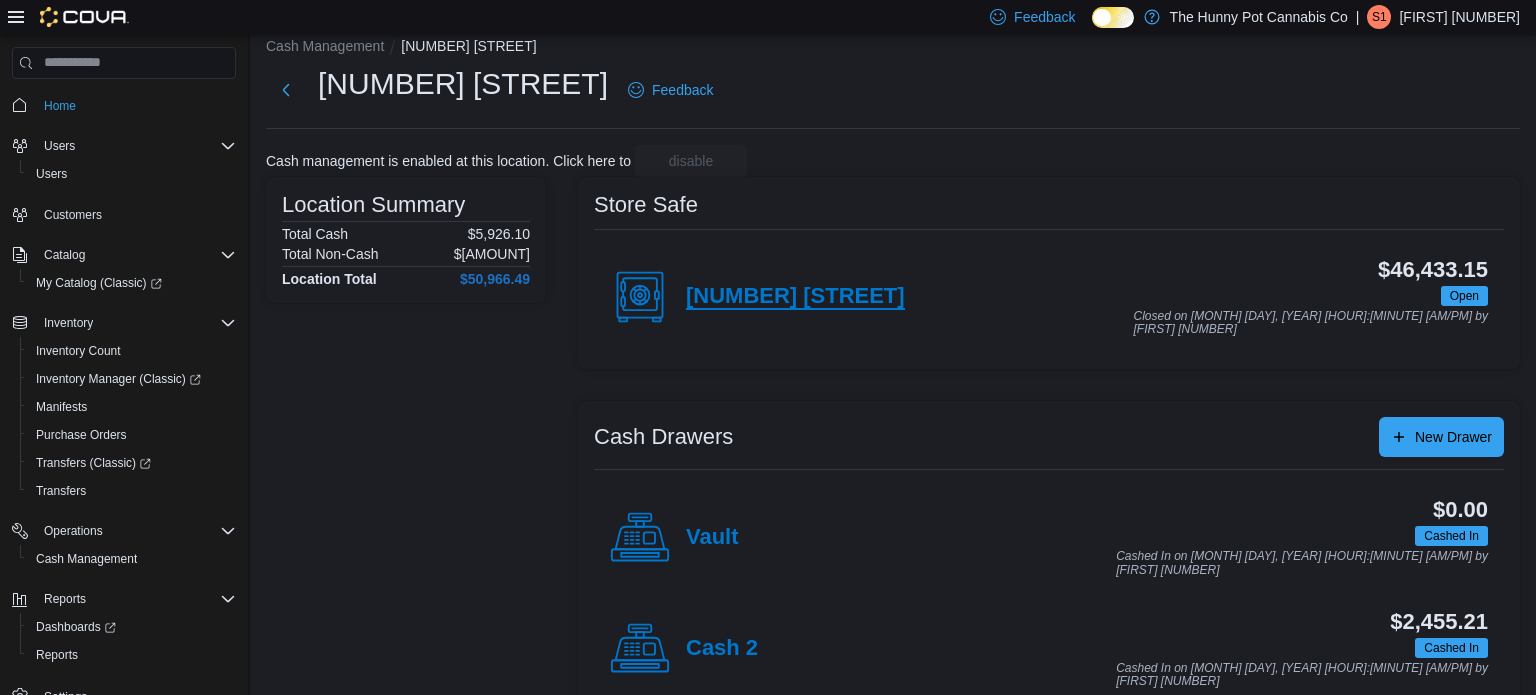 click on "[NUMBER] [STREET]" at bounding box center [795, 297] 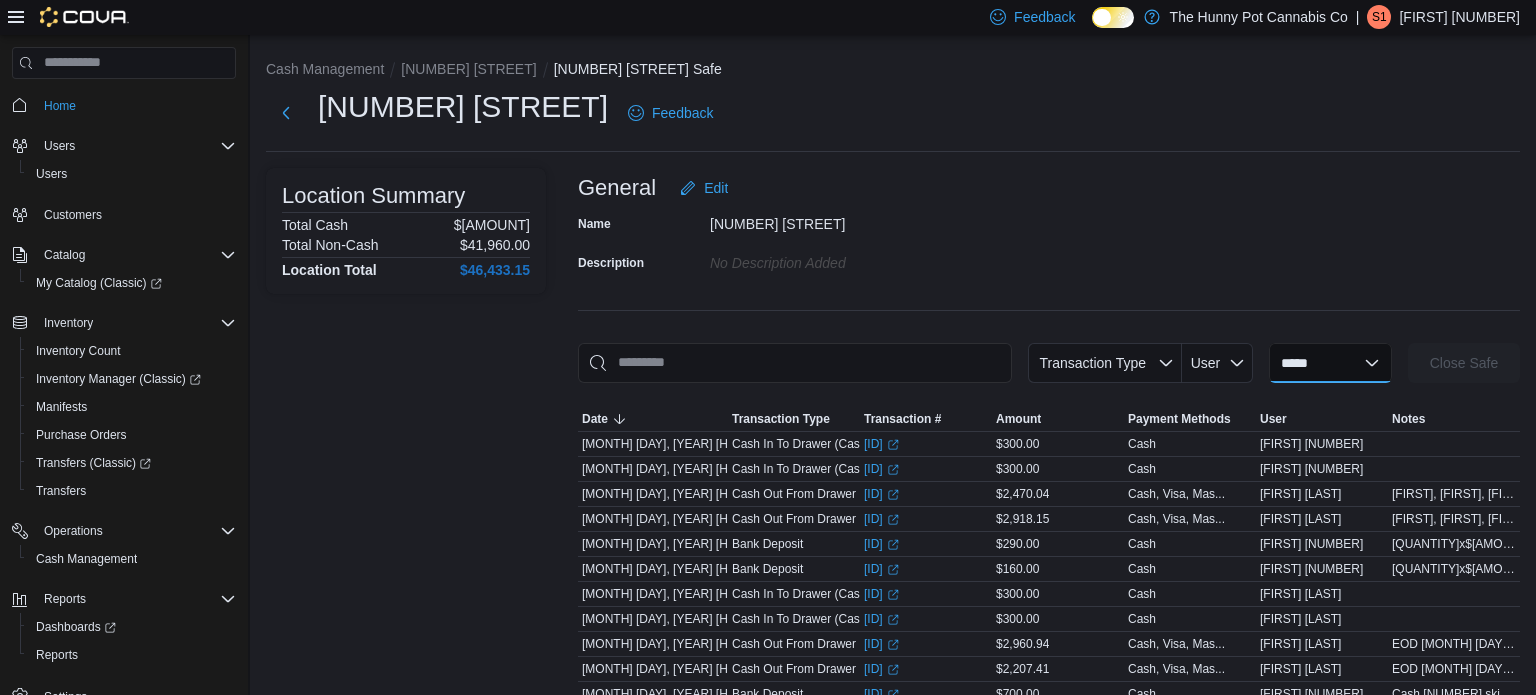 click on "**********" at bounding box center (1330, 363) 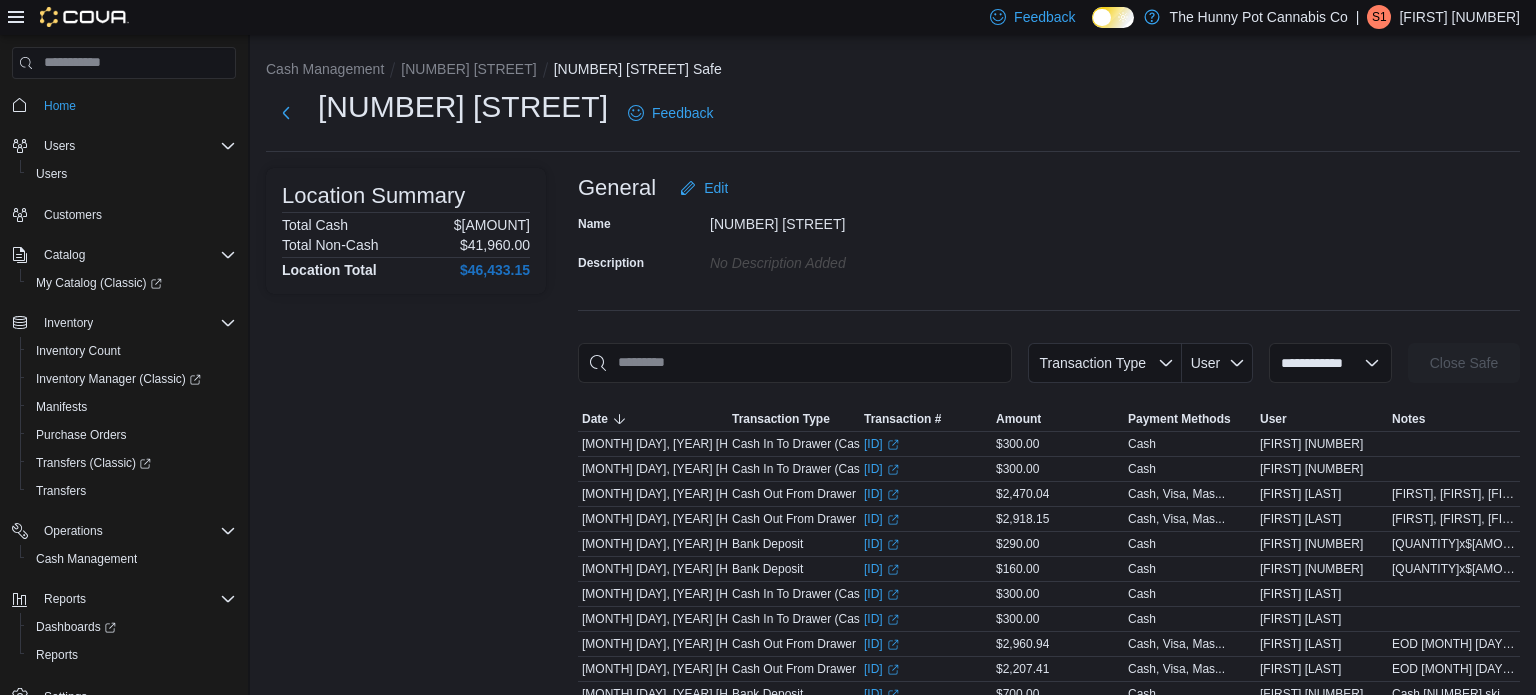 click on "**********" at bounding box center [1330, 363] 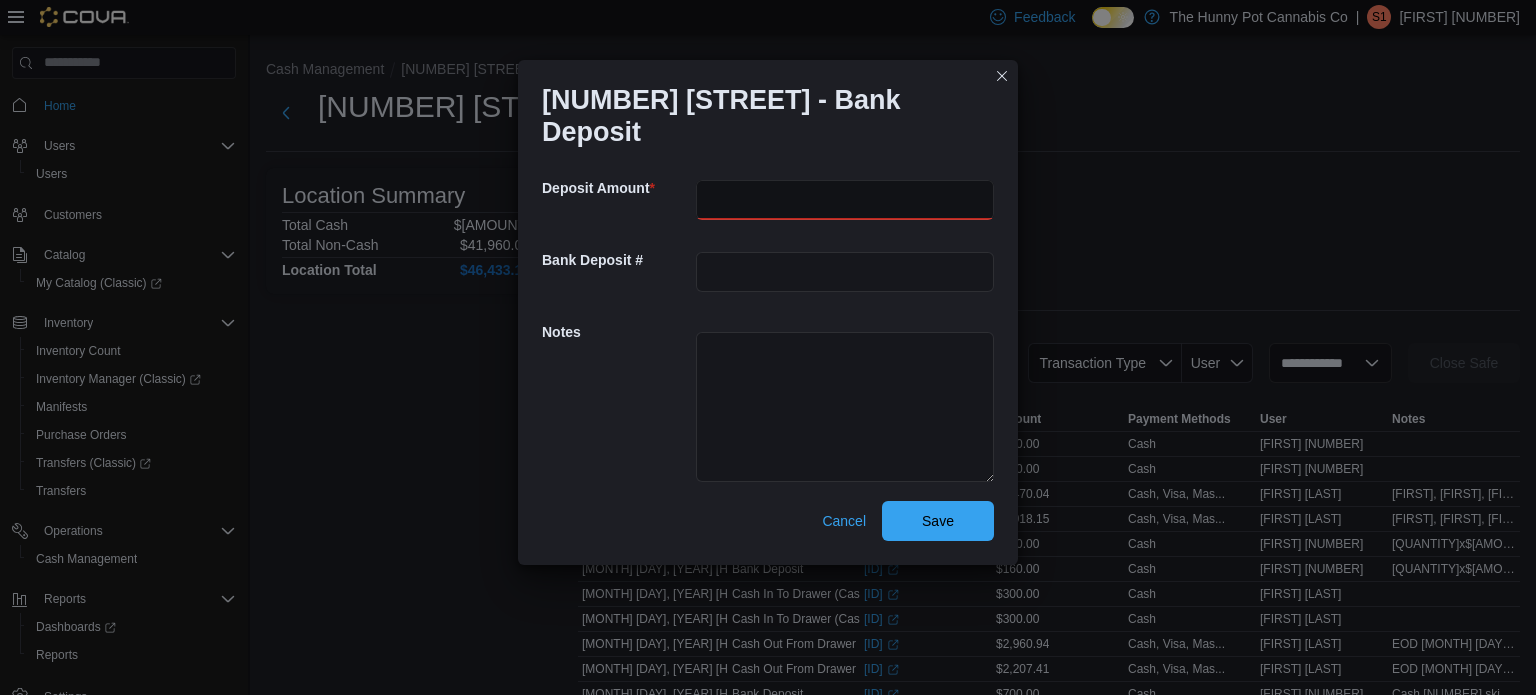click at bounding box center (845, 200) 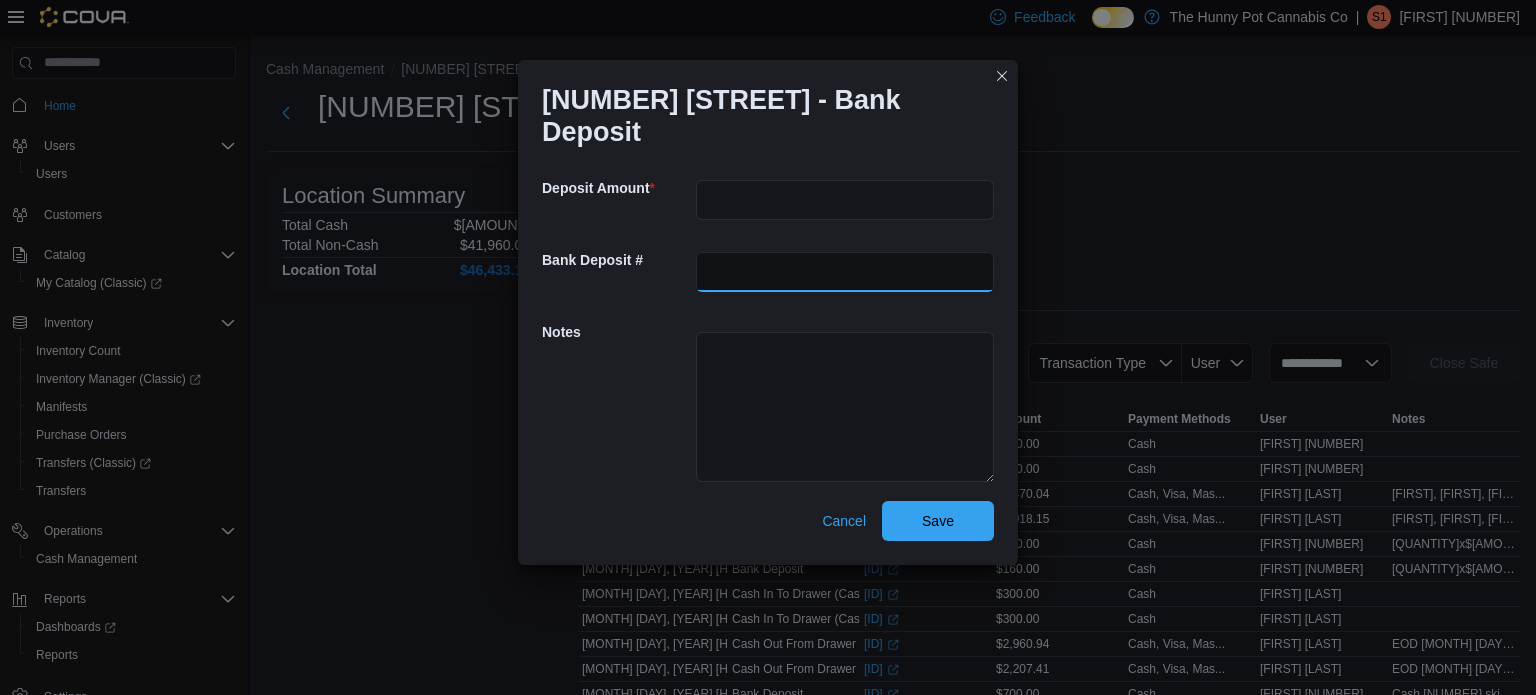 click at bounding box center [845, 272] 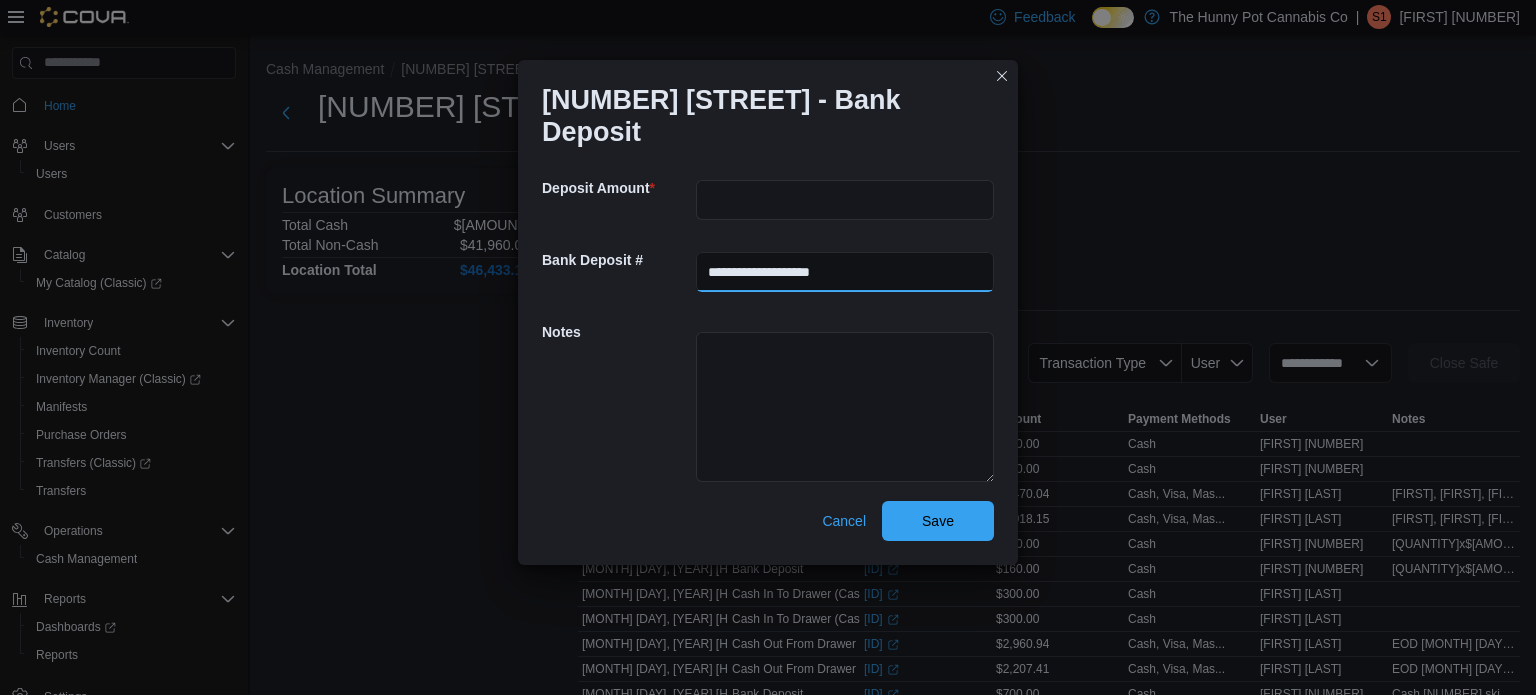 type on "**********" 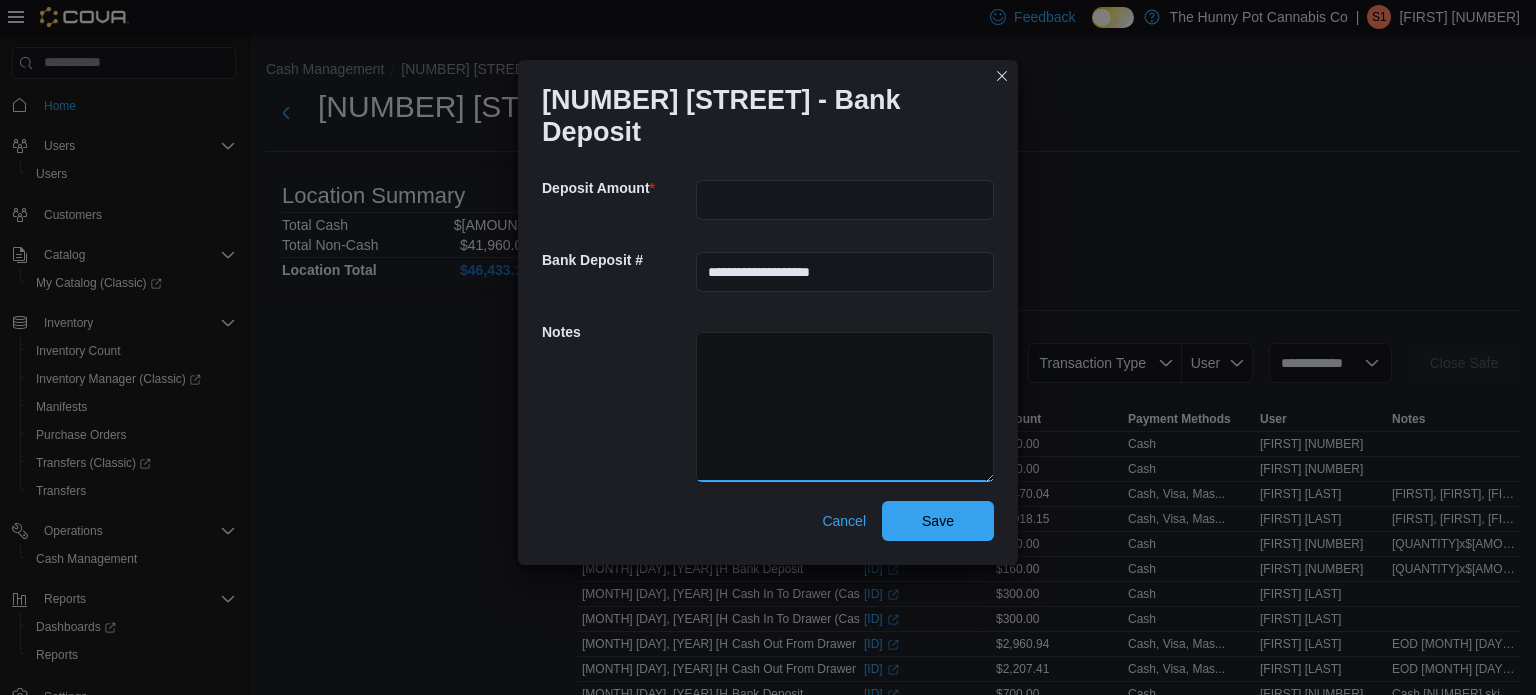 click at bounding box center (845, 407) 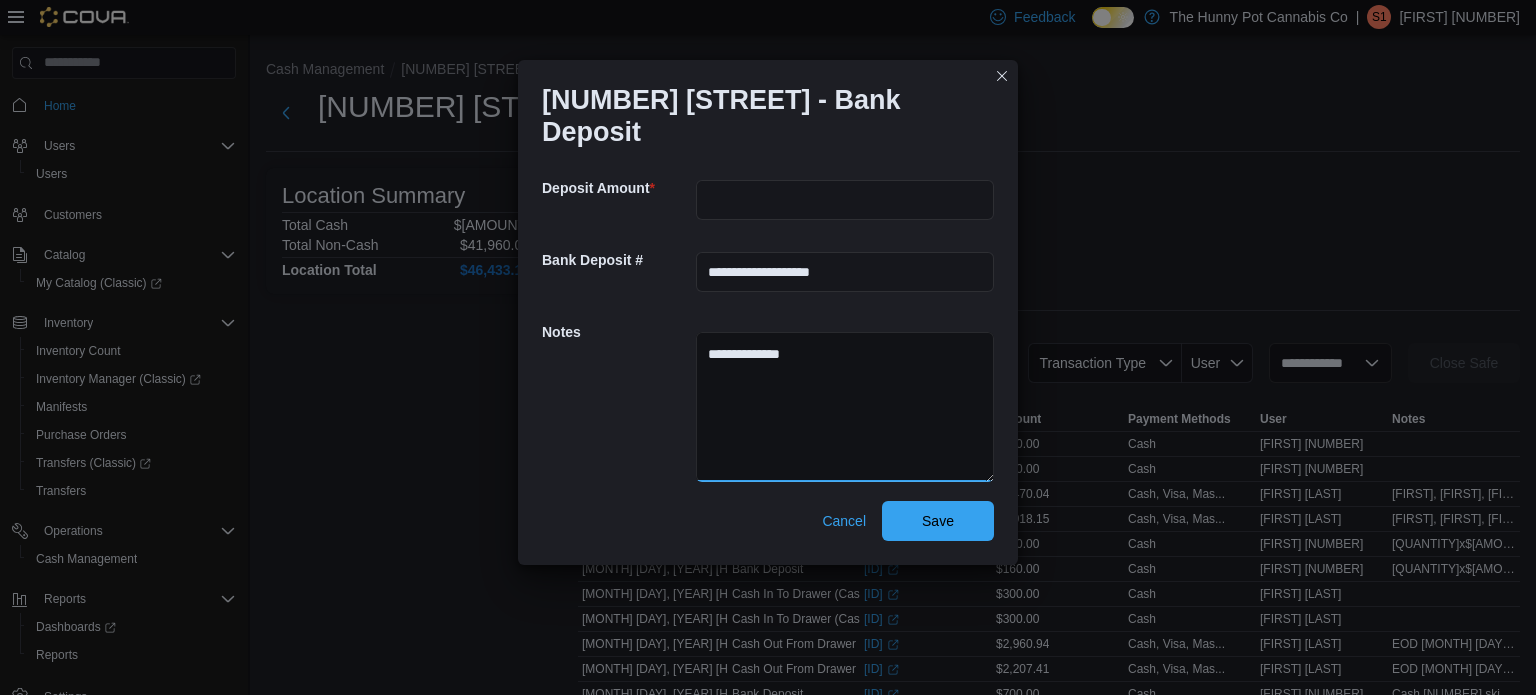 type on "**********" 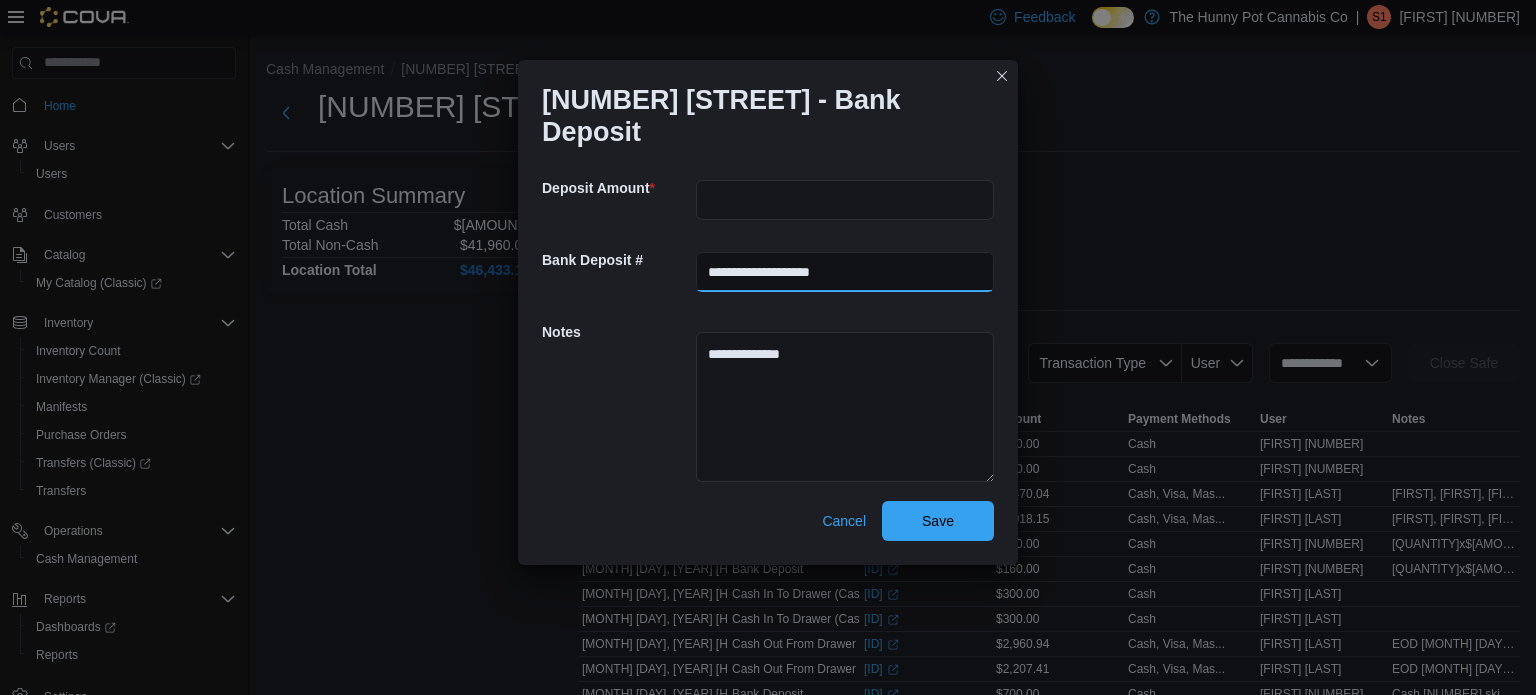 click on "**********" at bounding box center (845, 272) 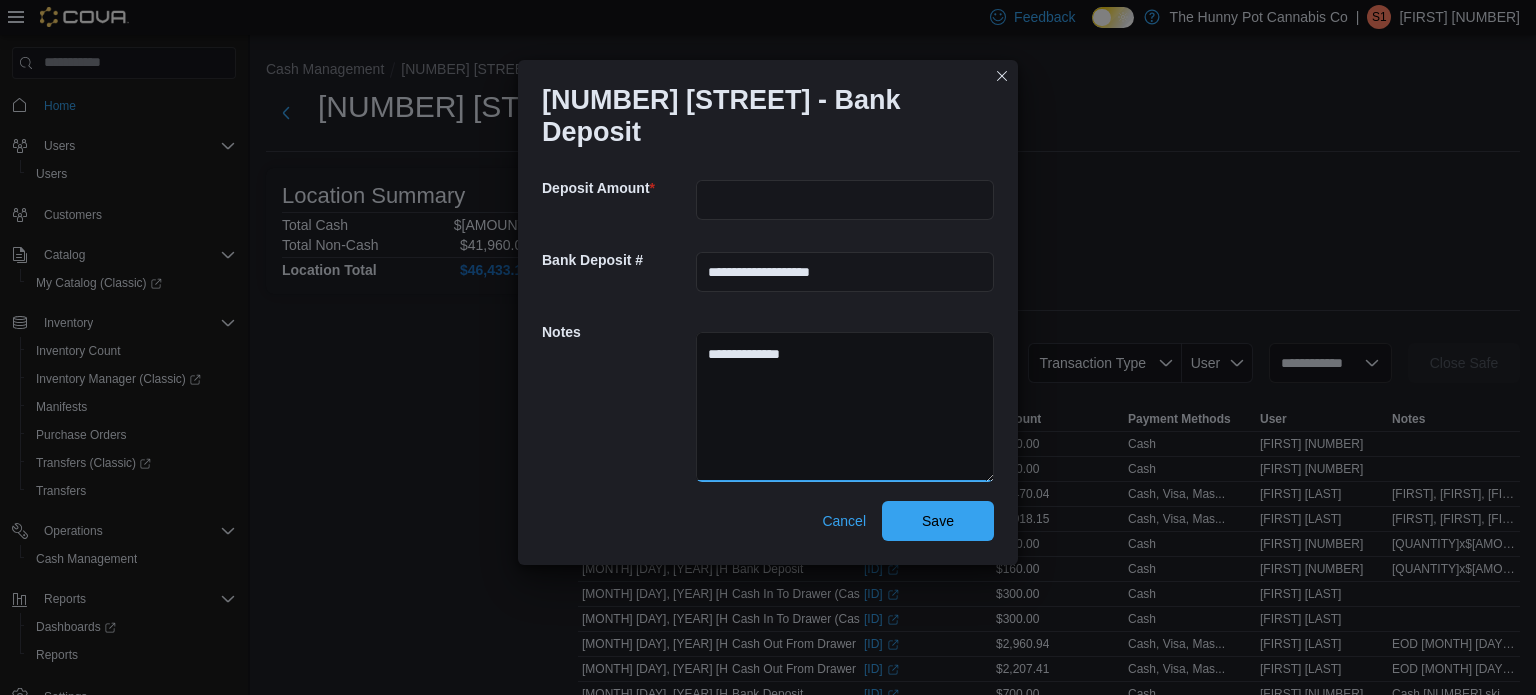 click on "**********" at bounding box center (845, 407) 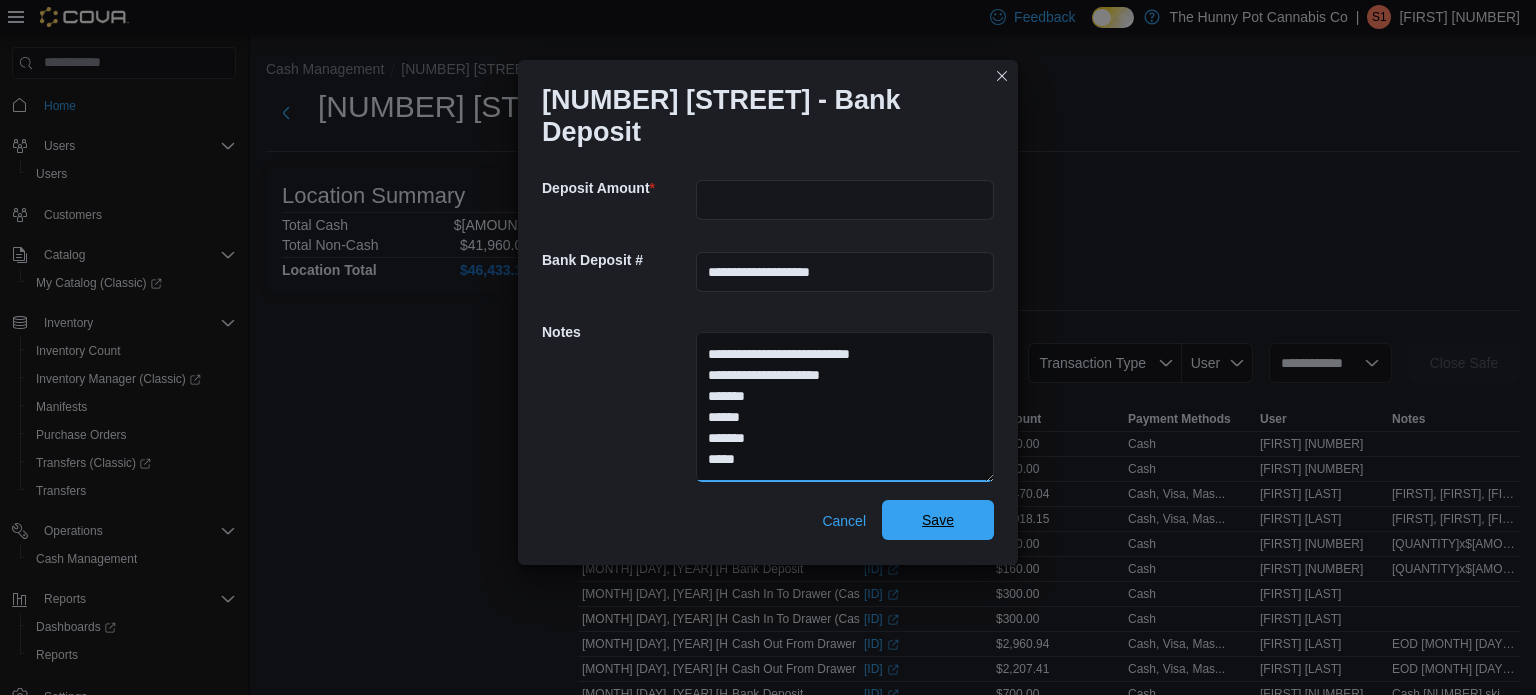 type on "**********" 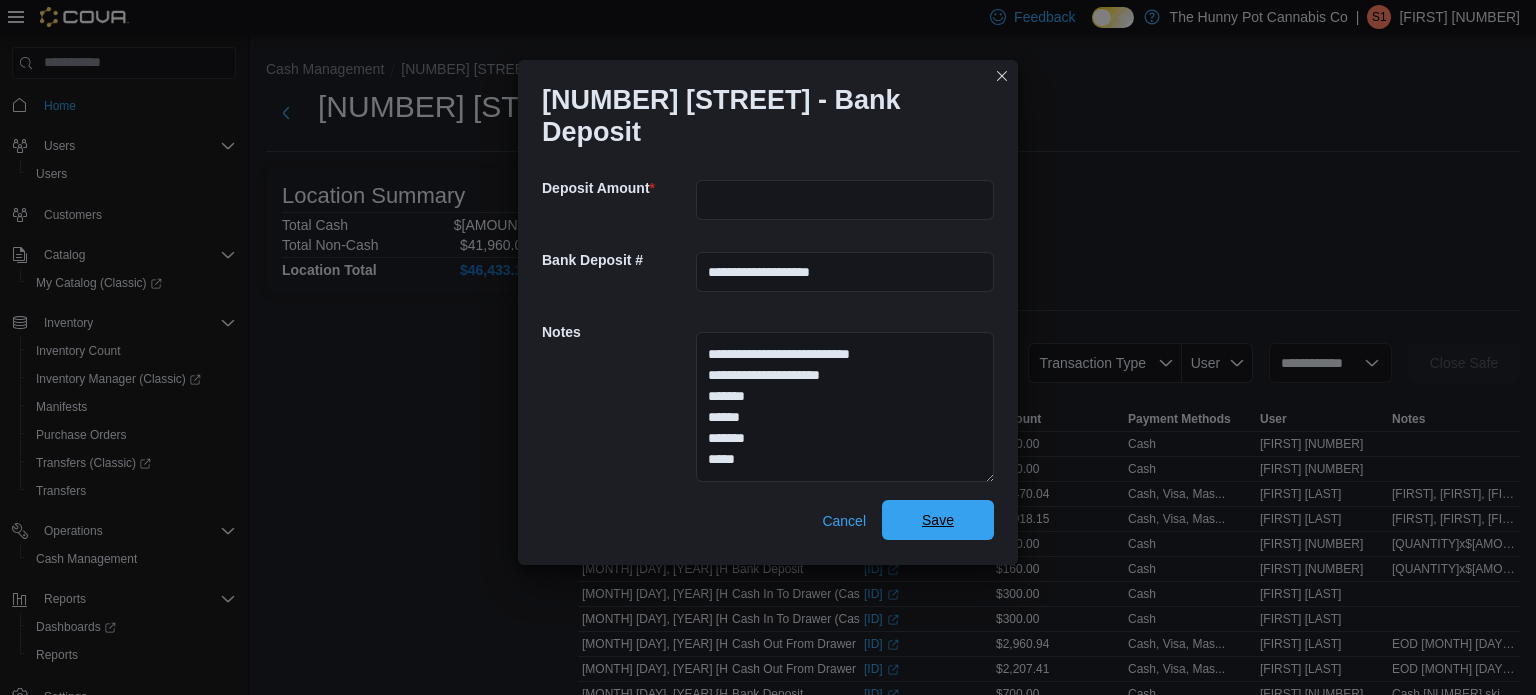 click on "Save" at bounding box center [938, 520] 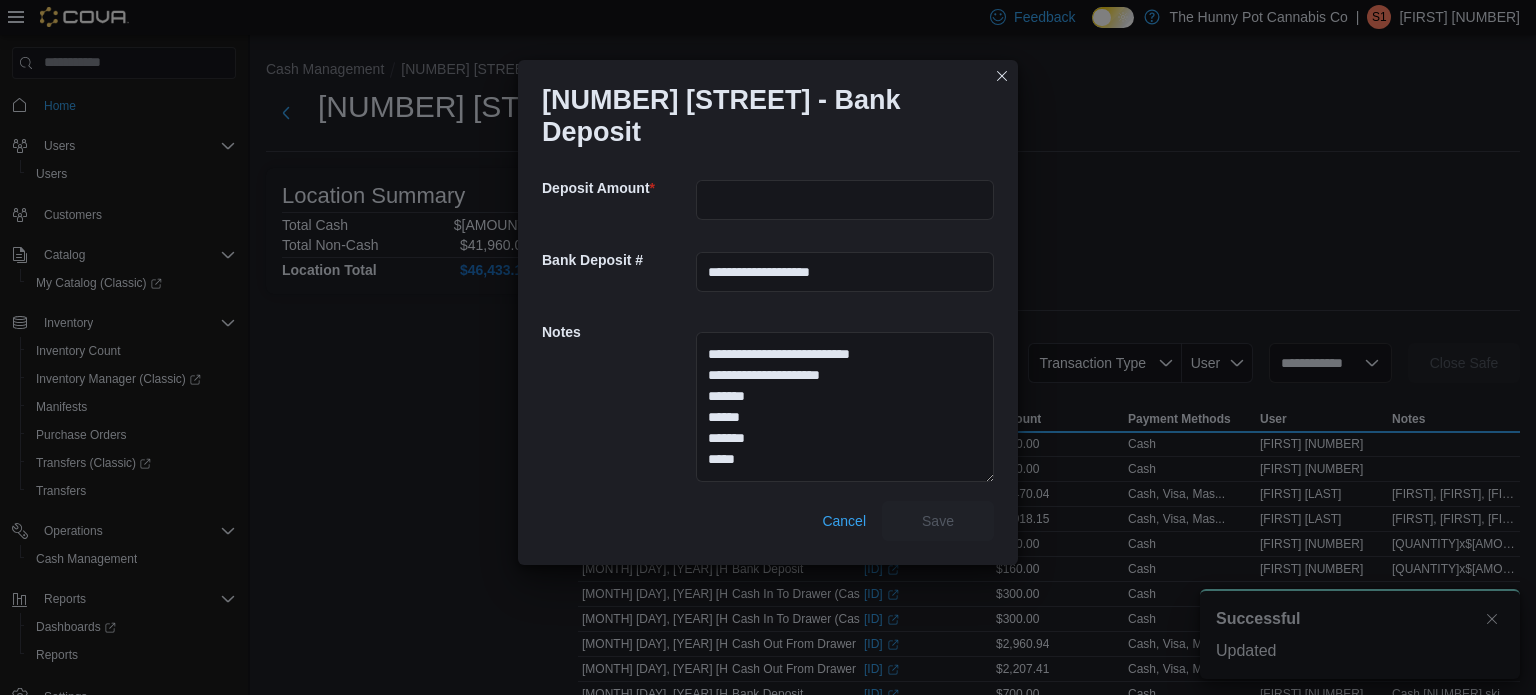 scroll, scrollTop: 0, scrollLeft: 0, axis: both 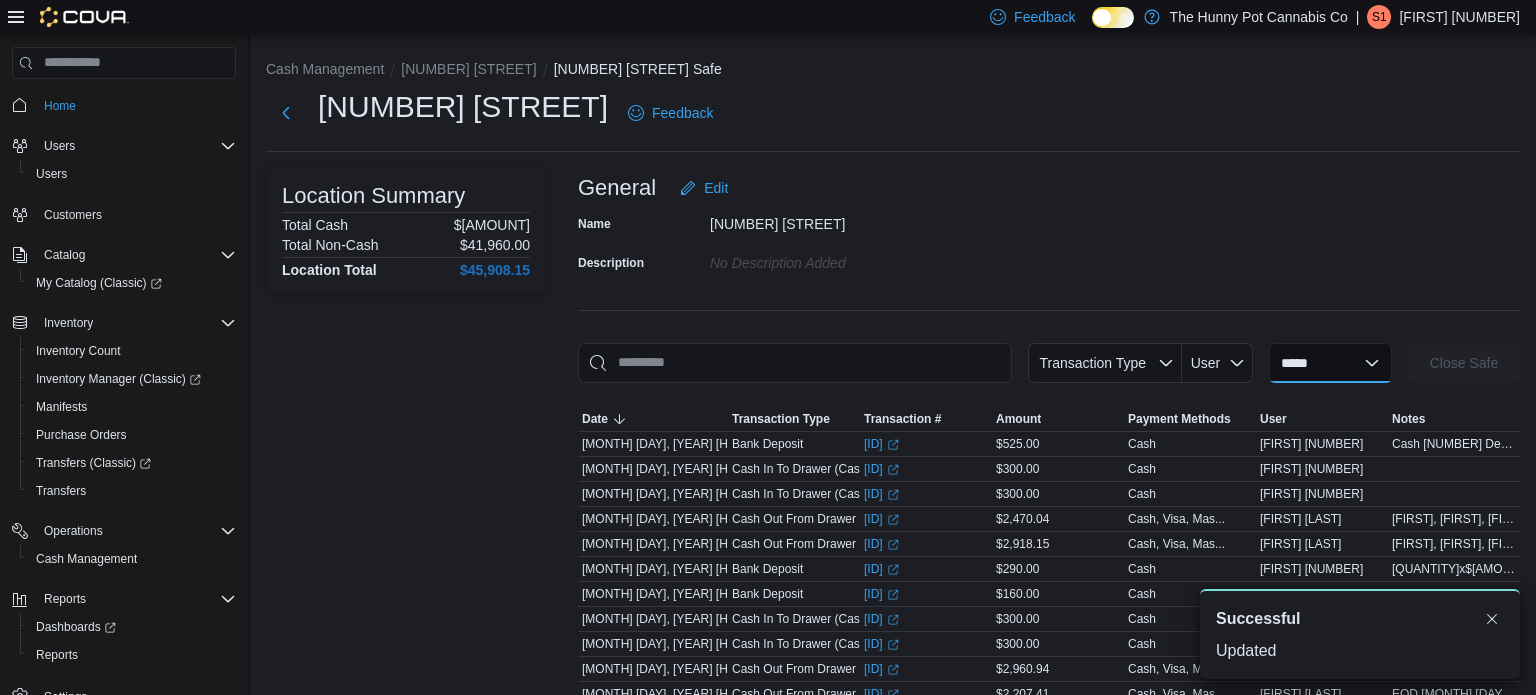 click on "**********" at bounding box center [1330, 363] 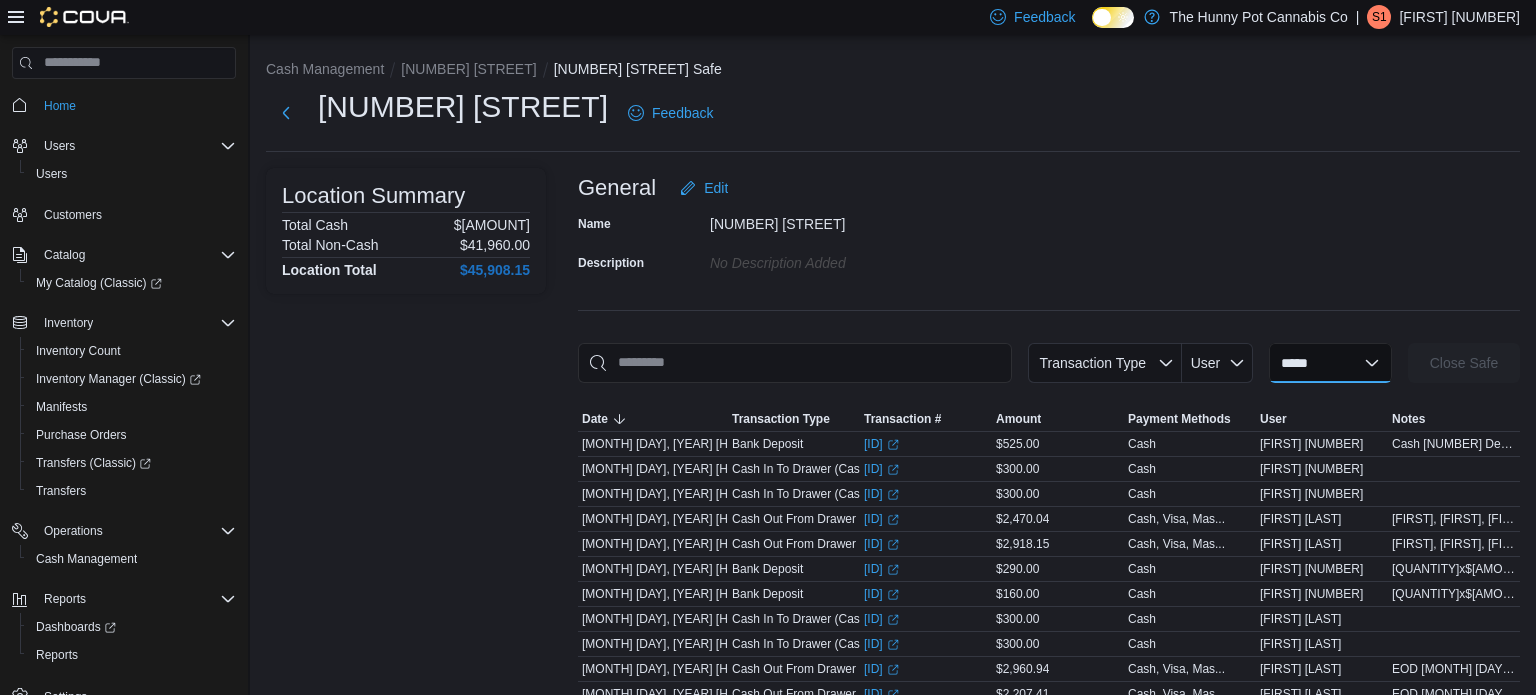 select on "**********" 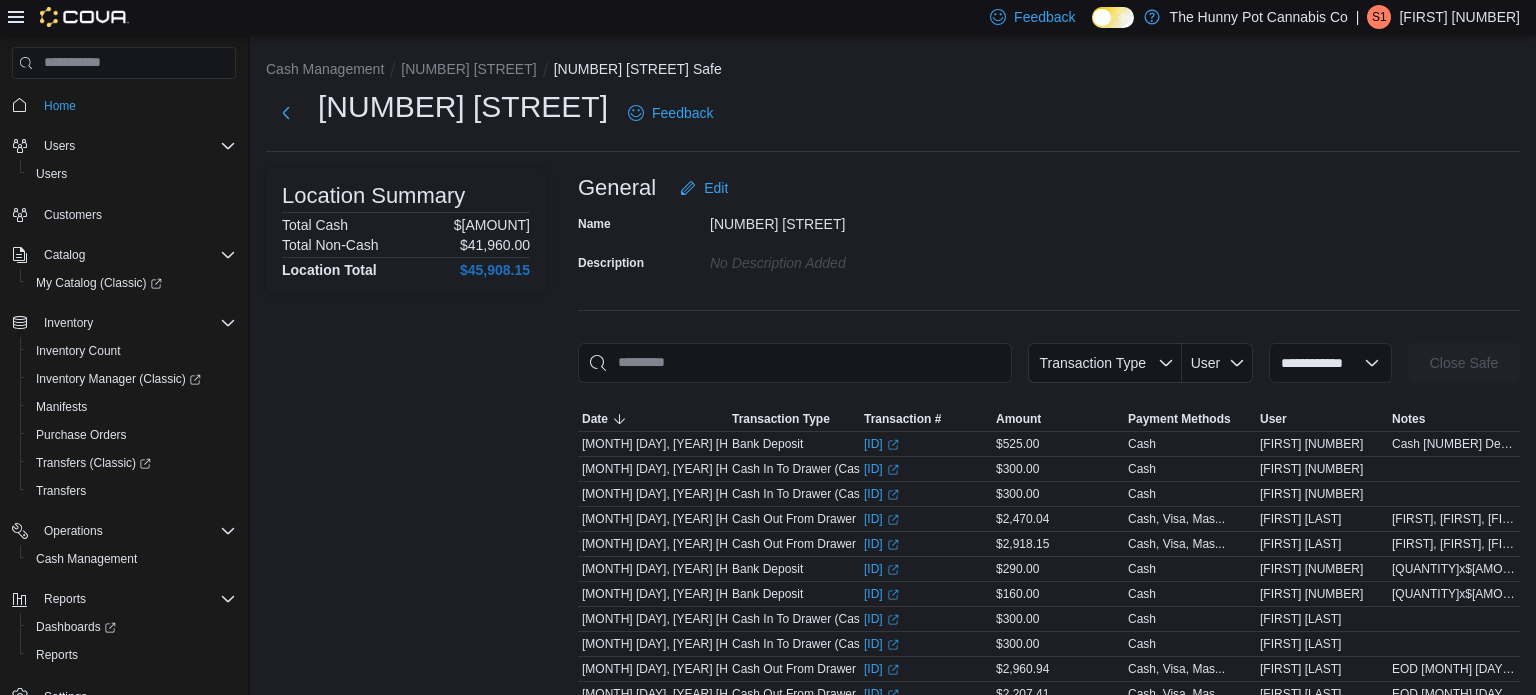 click on "**********" at bounding box center [1330, 363] 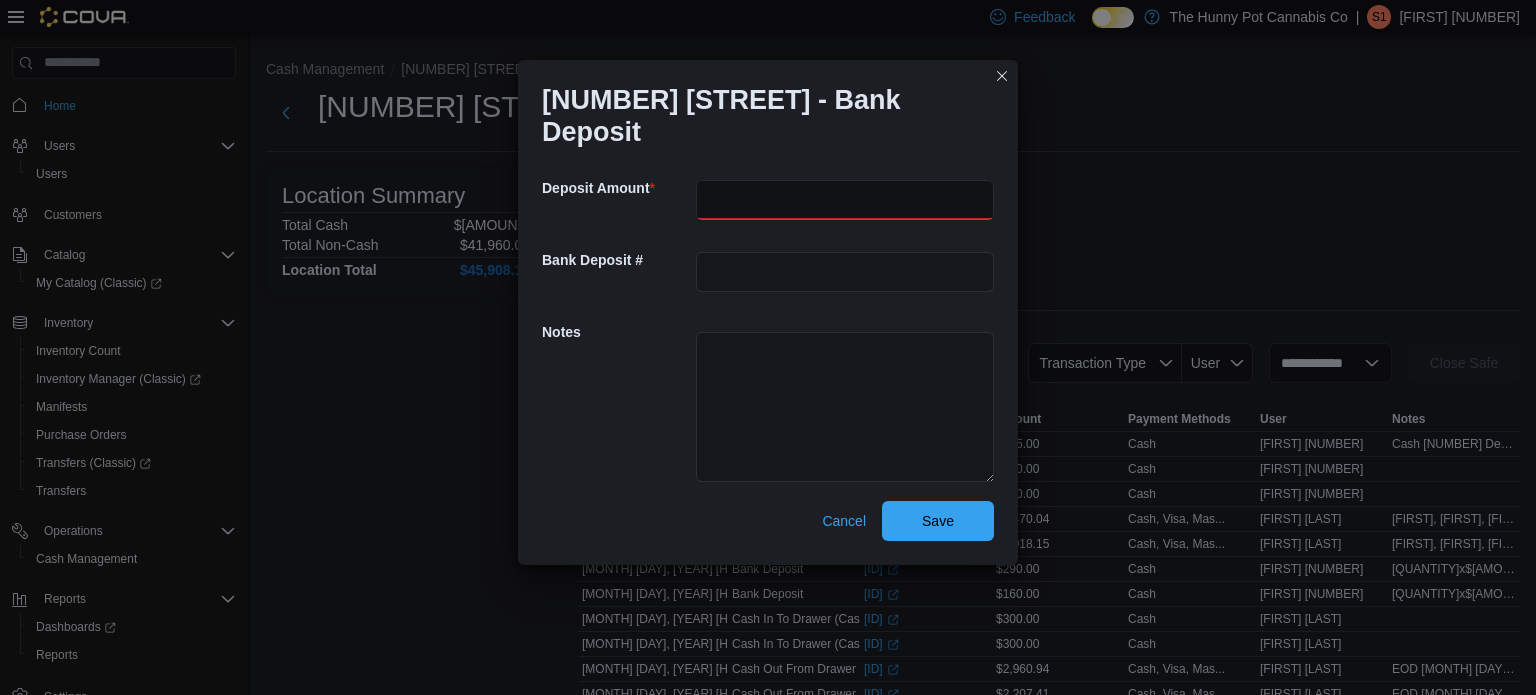 click at bounding box center (845, 200) 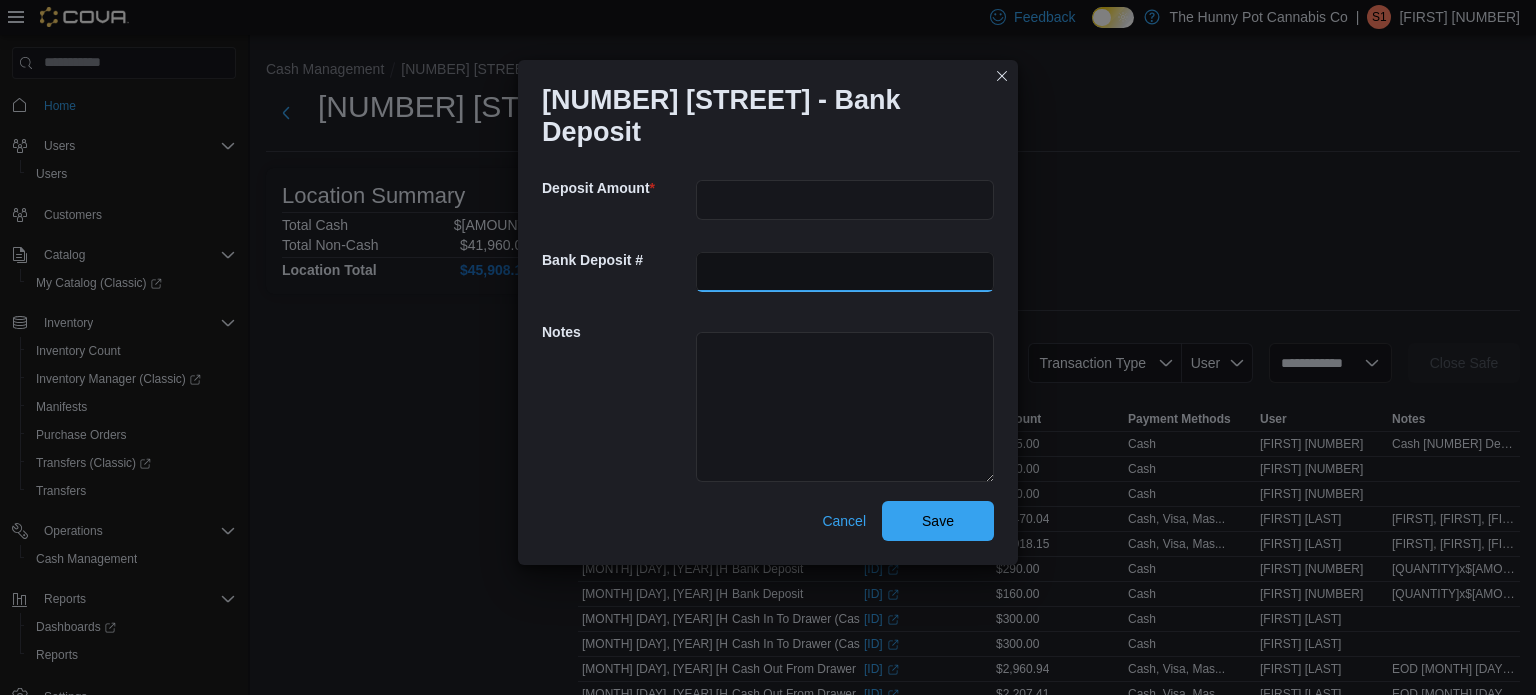 click at bounding box center (845, 272) 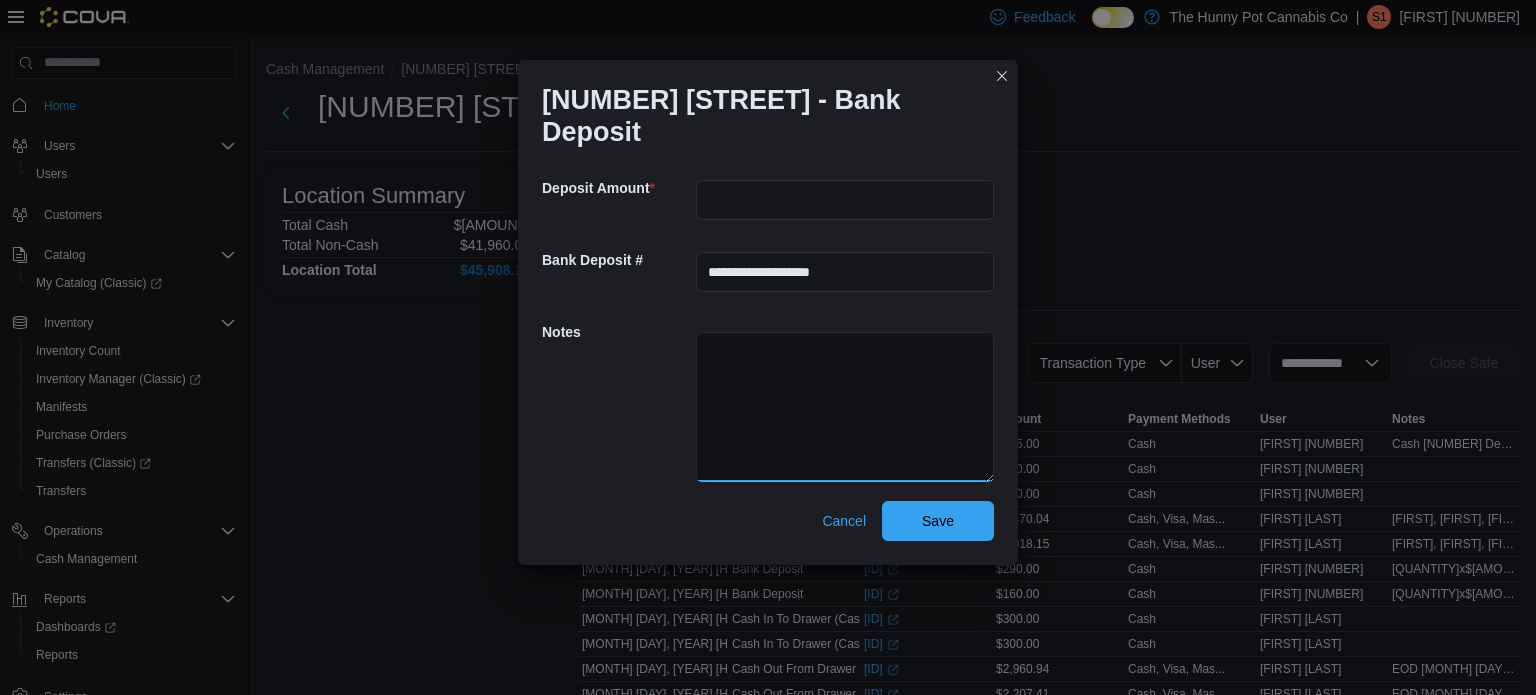 click at bounding box center (845, 407) 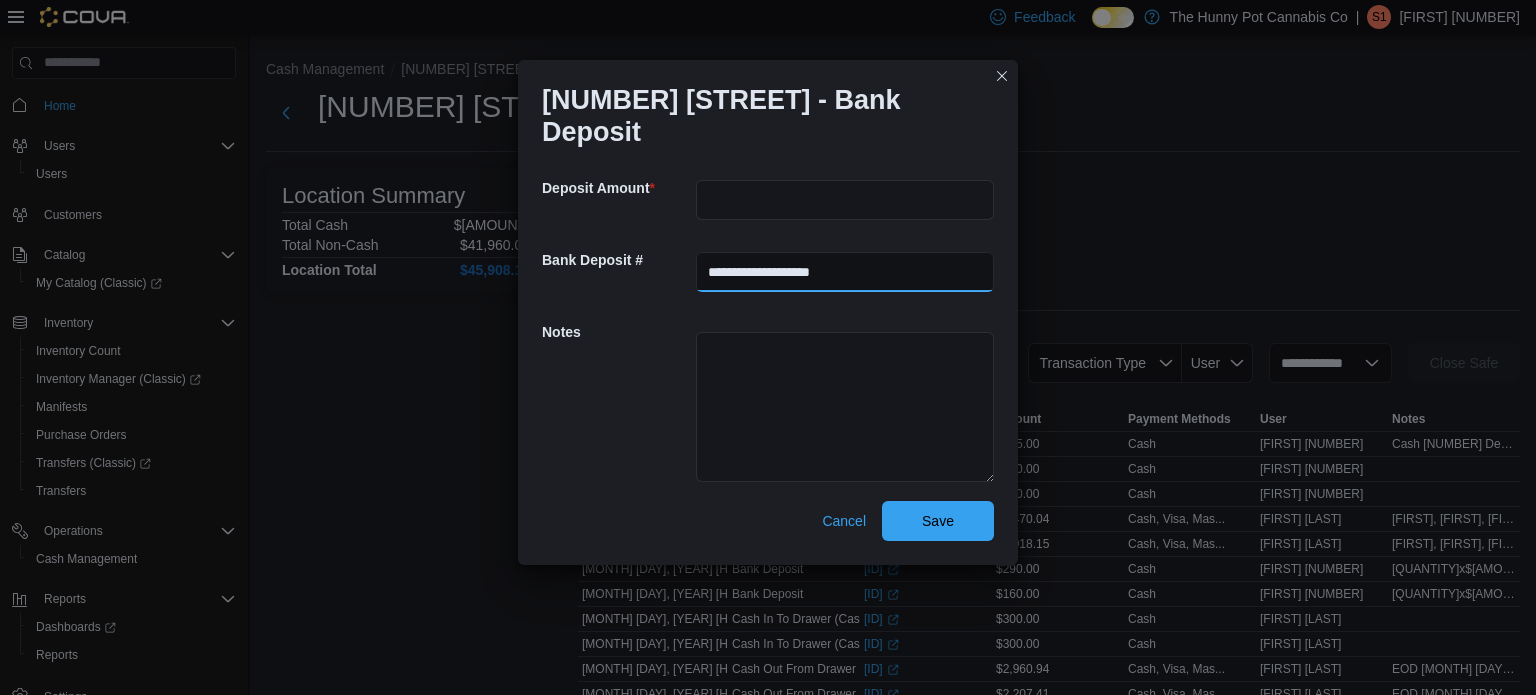 click on "**********" at bounding box center [845, 272] 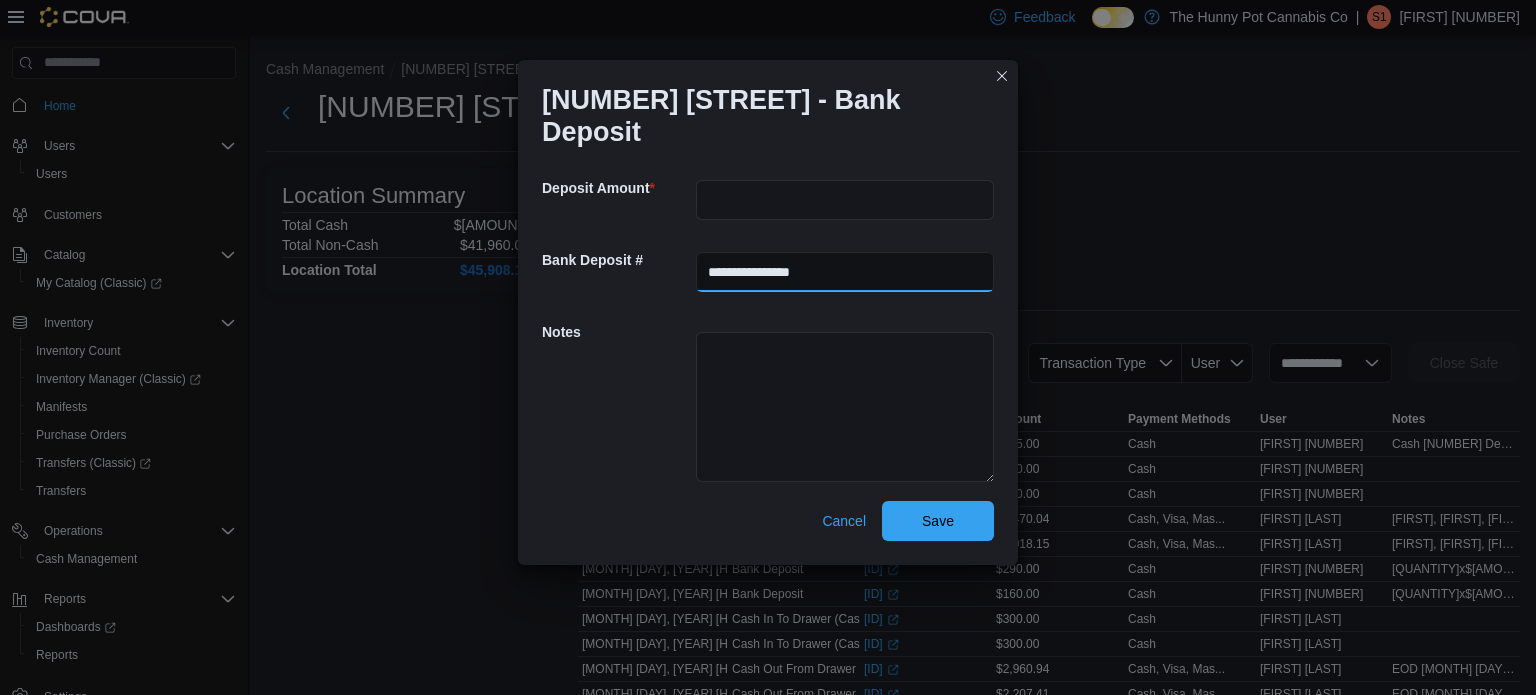 type on "**********" 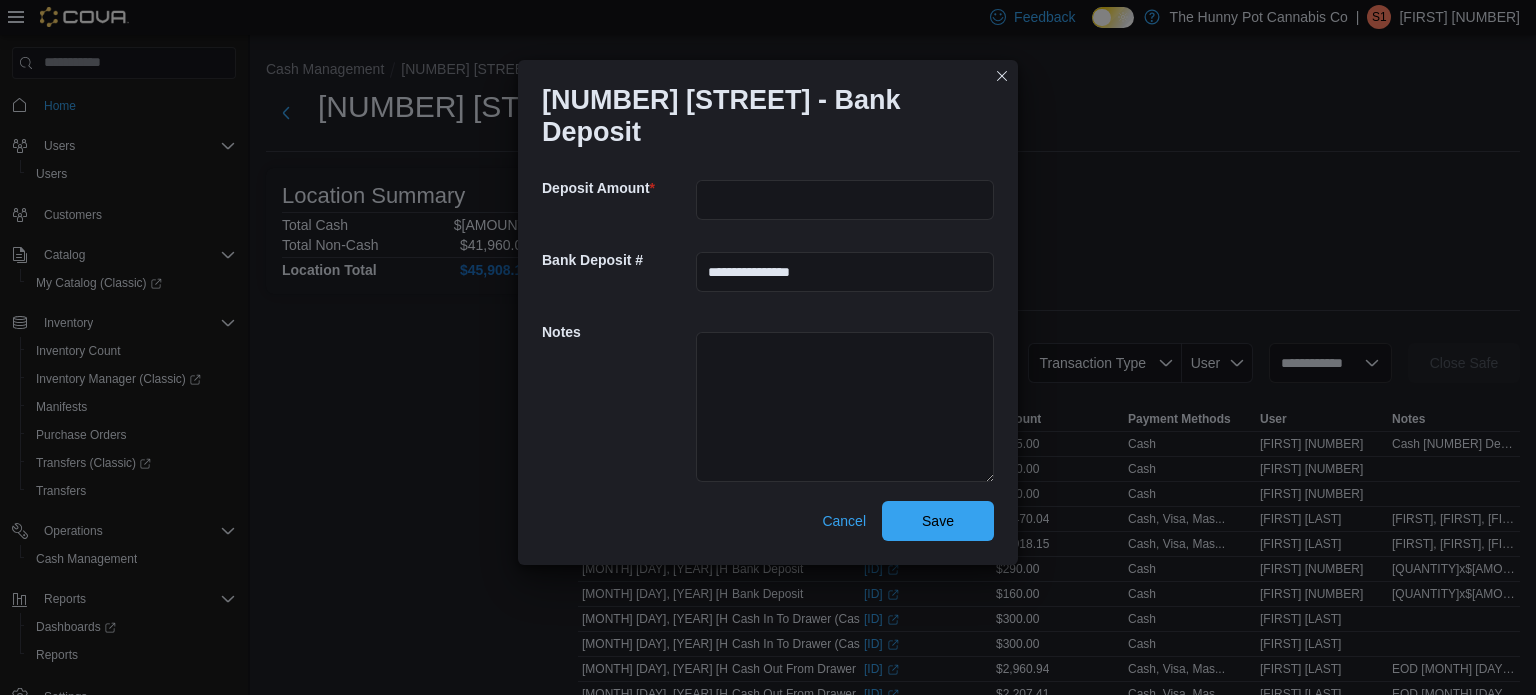 click at bounding box center [845, 404] 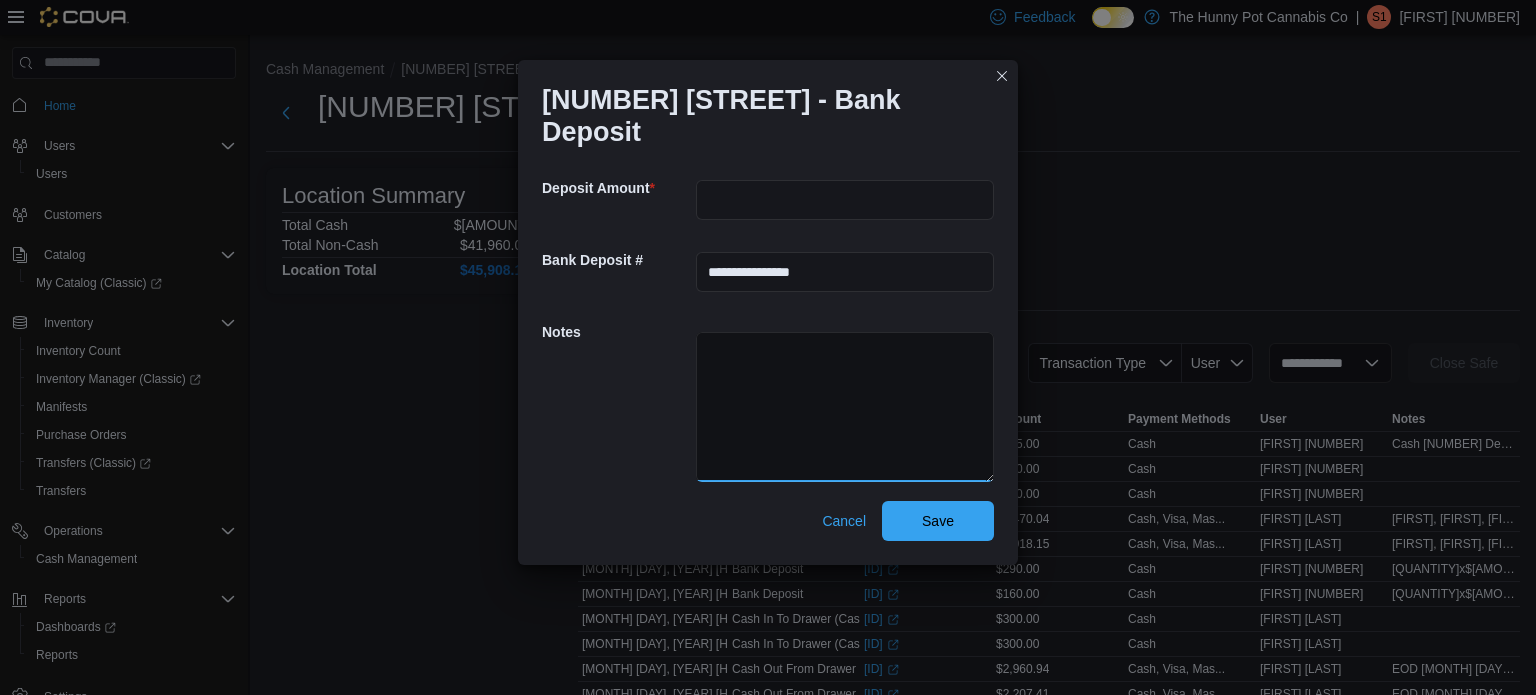 click at bounding box center [845, 407] 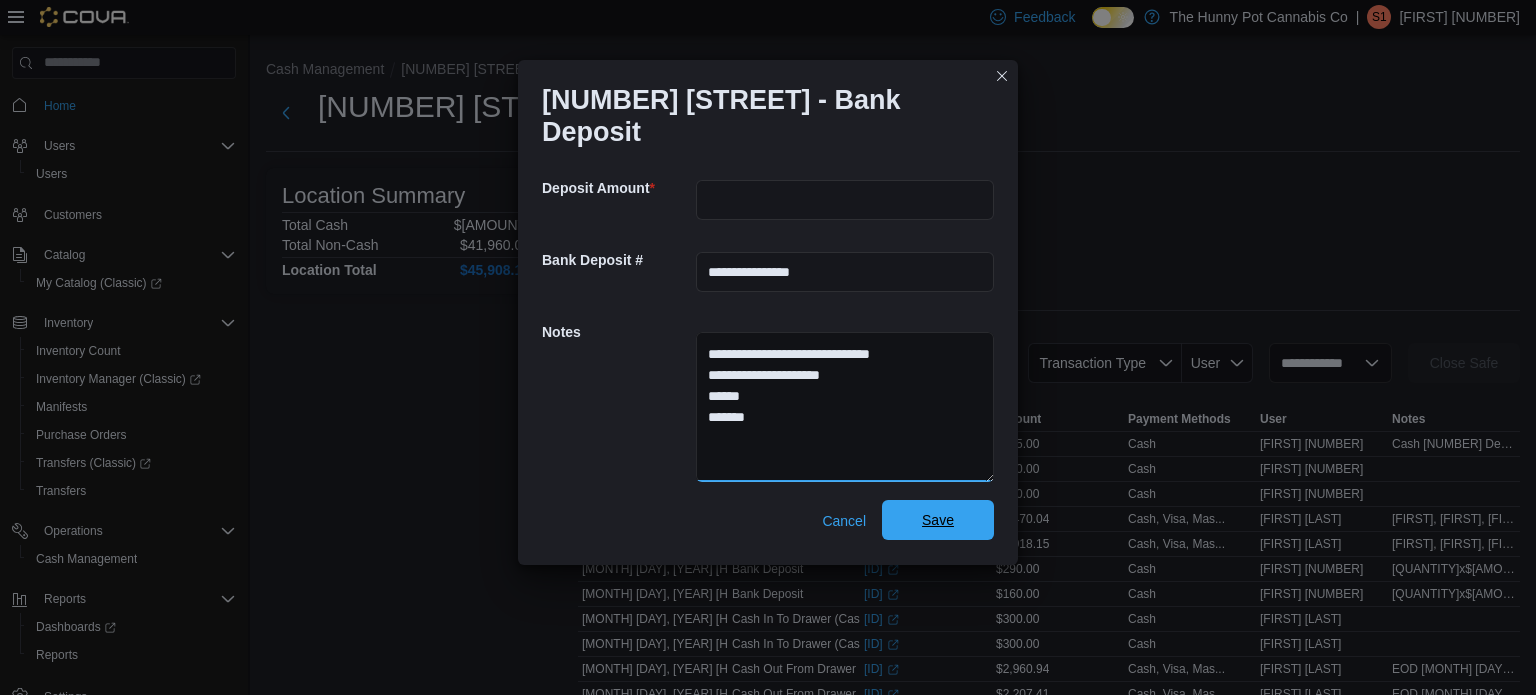 type on "**********" 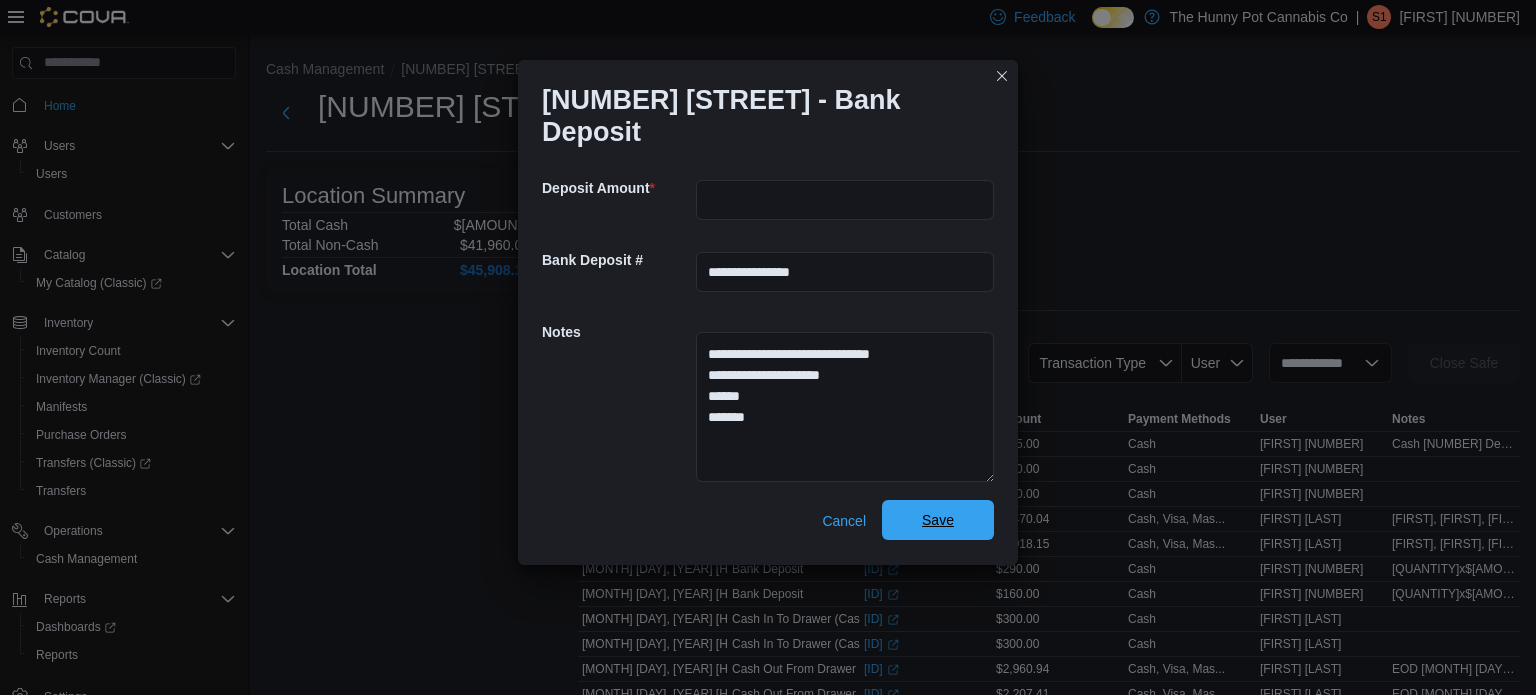 click on "Save" at bounding box center (938, 520) 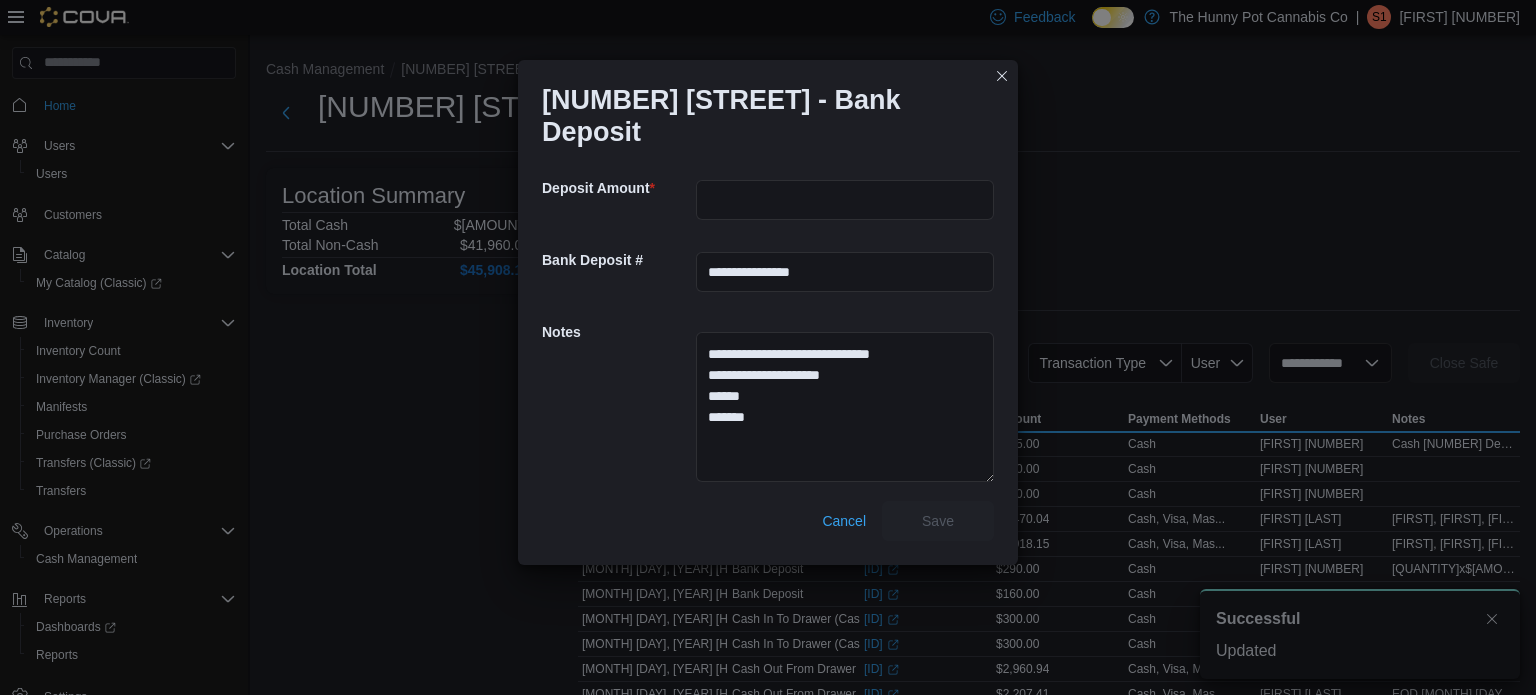 scroll, scrollTop: 0, scrollLeft: 0, axis: both 